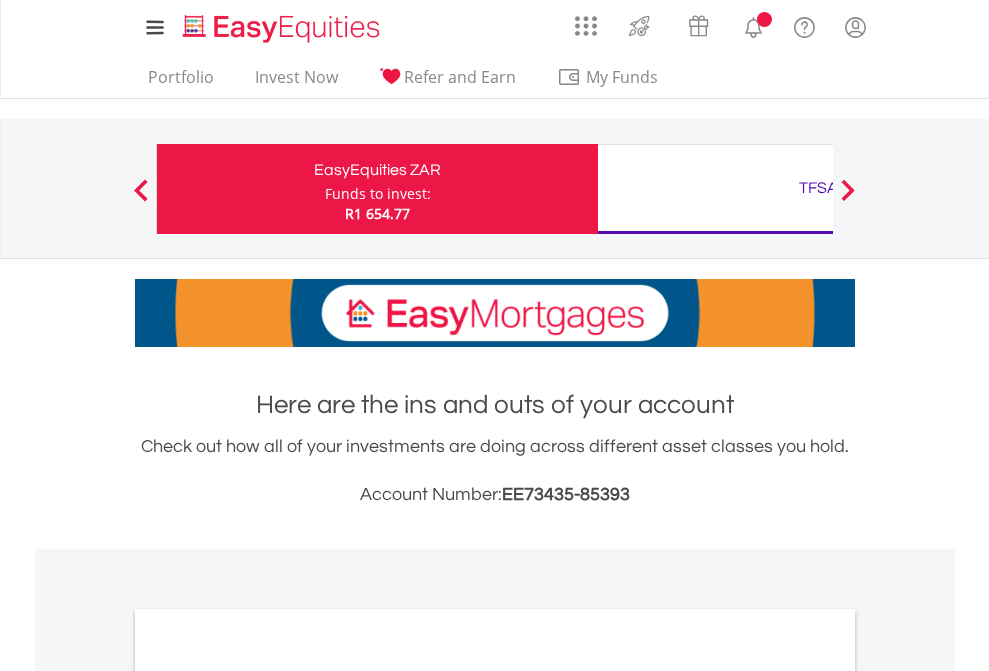 scroll, scrollTop: 0, scrollLeft: 0, axis: both 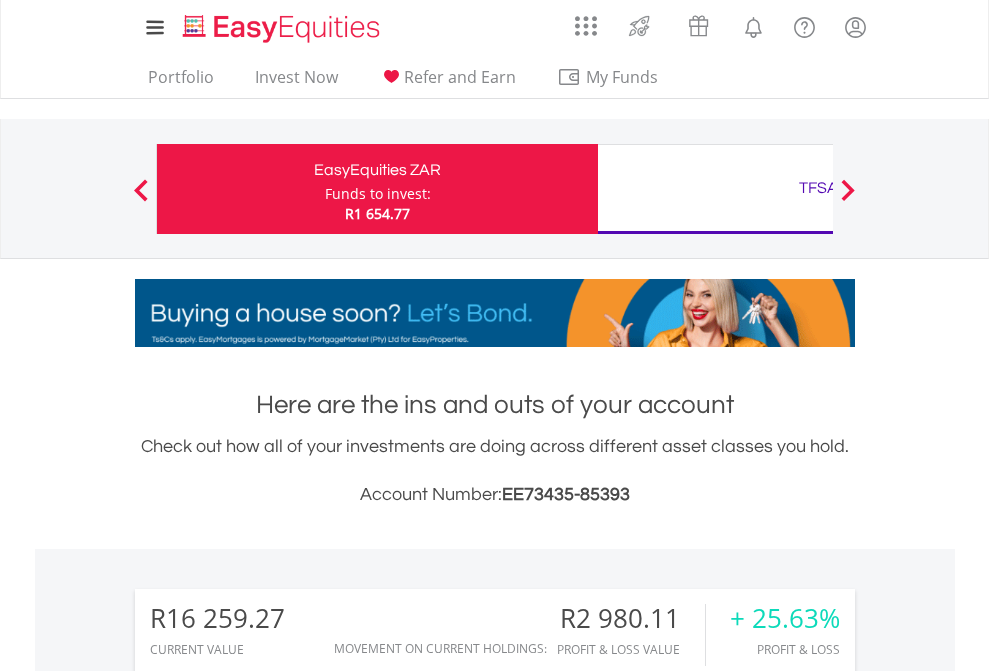 click on "Funds to invest:" at bounding box center (378, 194) 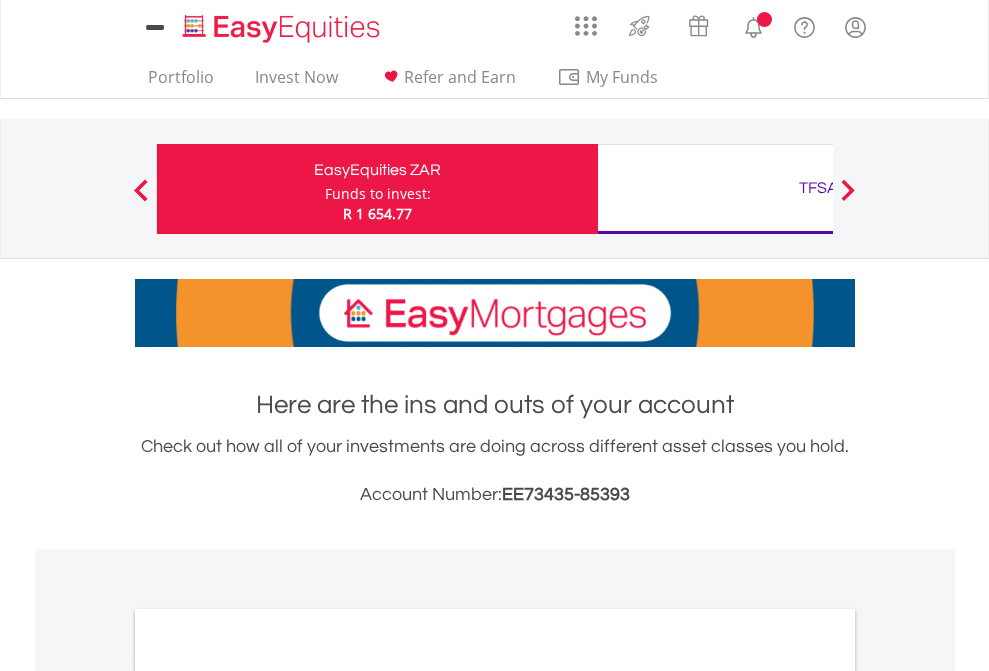 scroll, scrollTop: 0, scrollLeft: 0, axis: both 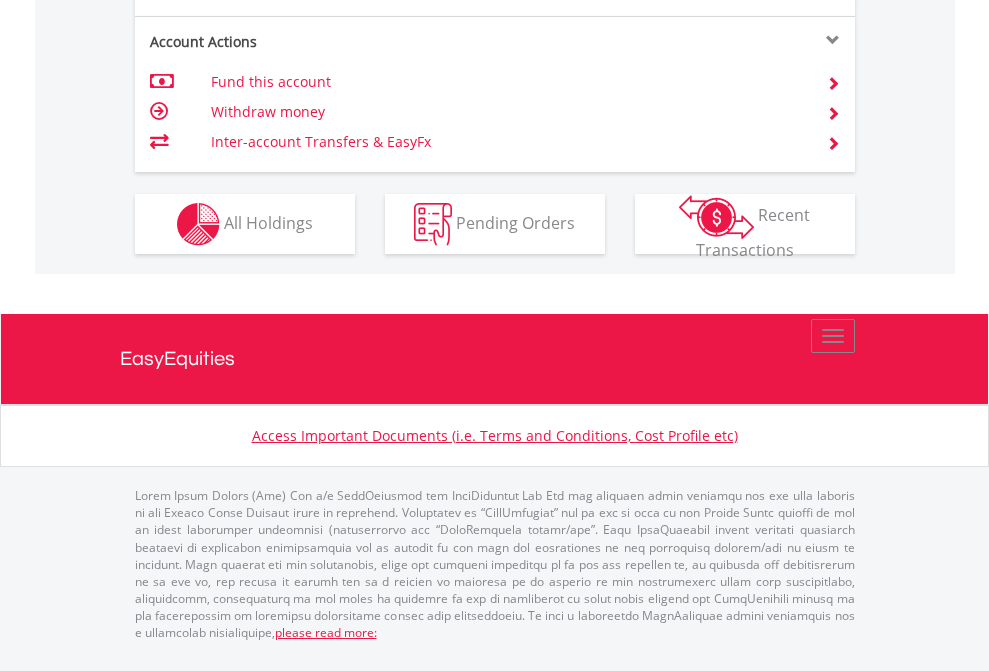 click on "Investment types" at bounding box center [706, -337] 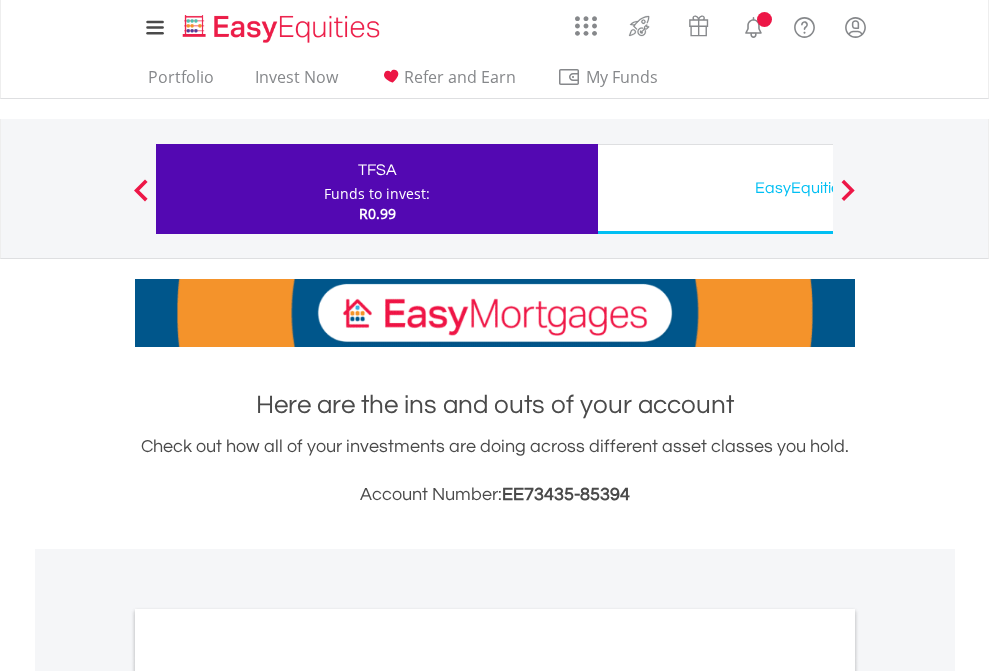 scroll, scrollTop: 0, scrollLeft: 0, axis: both 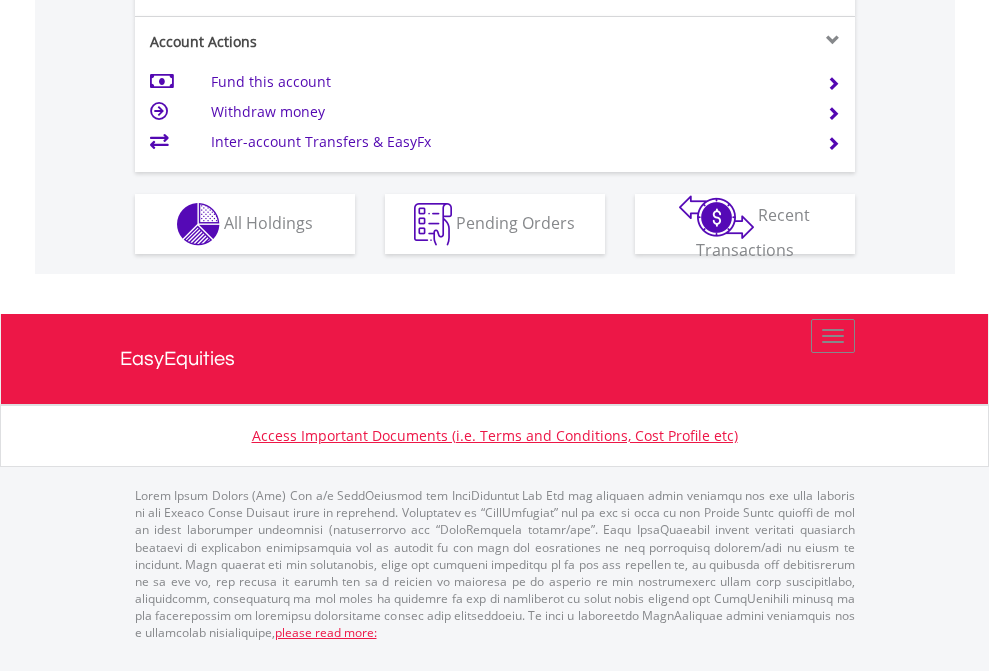 click on "Investment types" at bounding box center (706, -337) 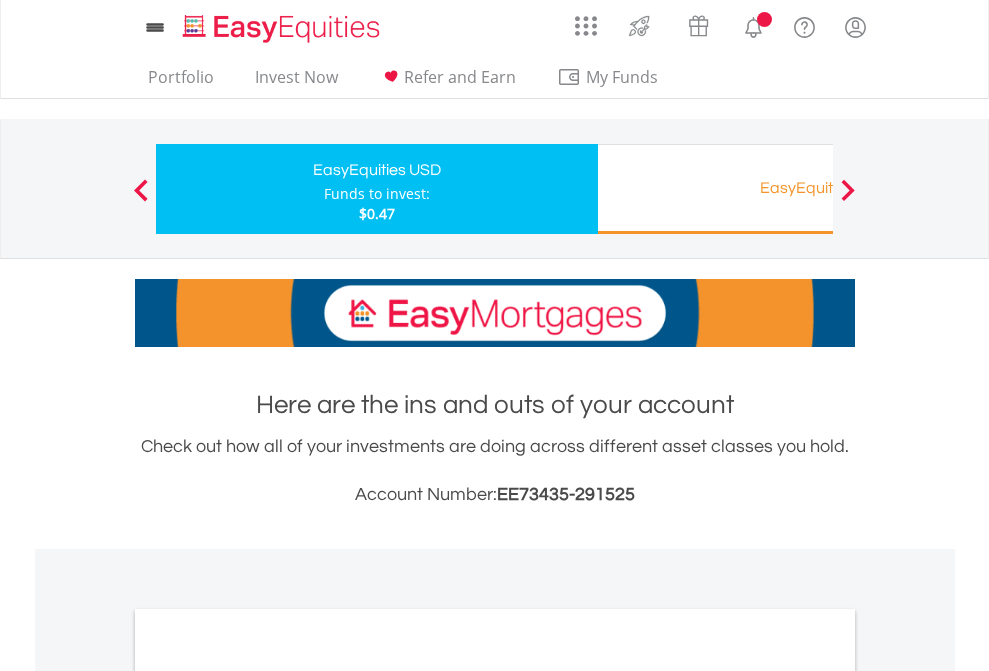 scroll, scrollTop: 0, scrollLeft: 0, axis: both 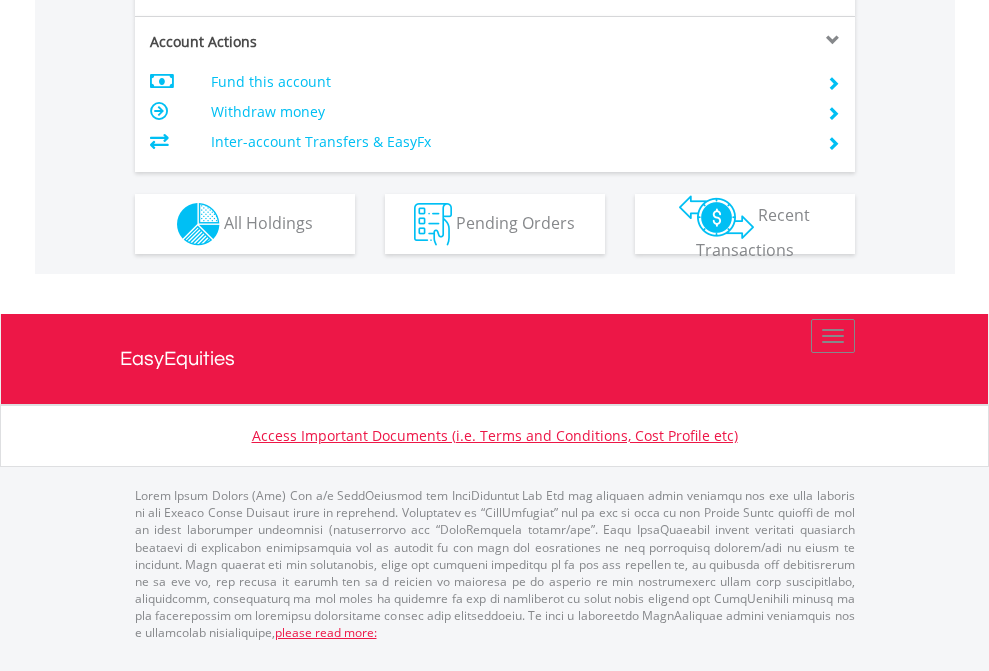 click on "Investment types" at bounding box center (706, -337) 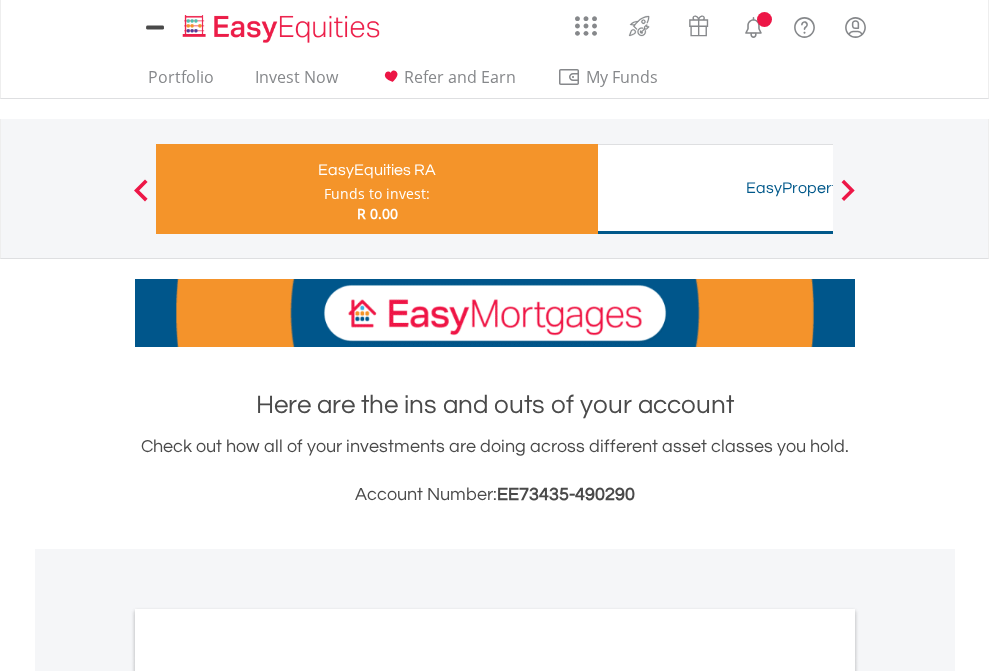 scroll, scrollTop: 0, scrollLeft: 0, axis: both 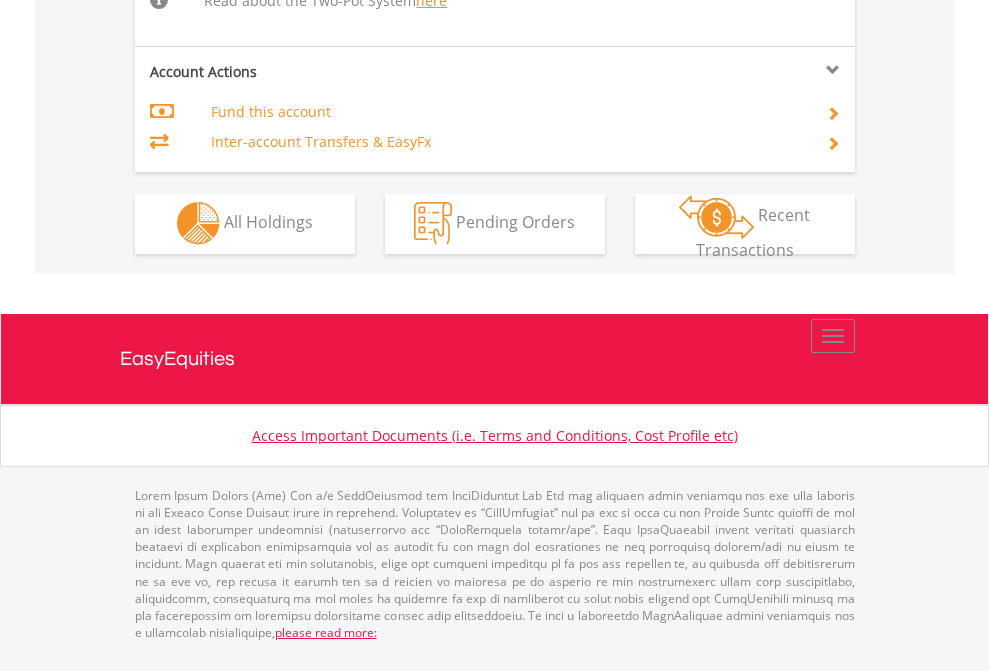 click on "Investment types" at bounding box center [706, -534] 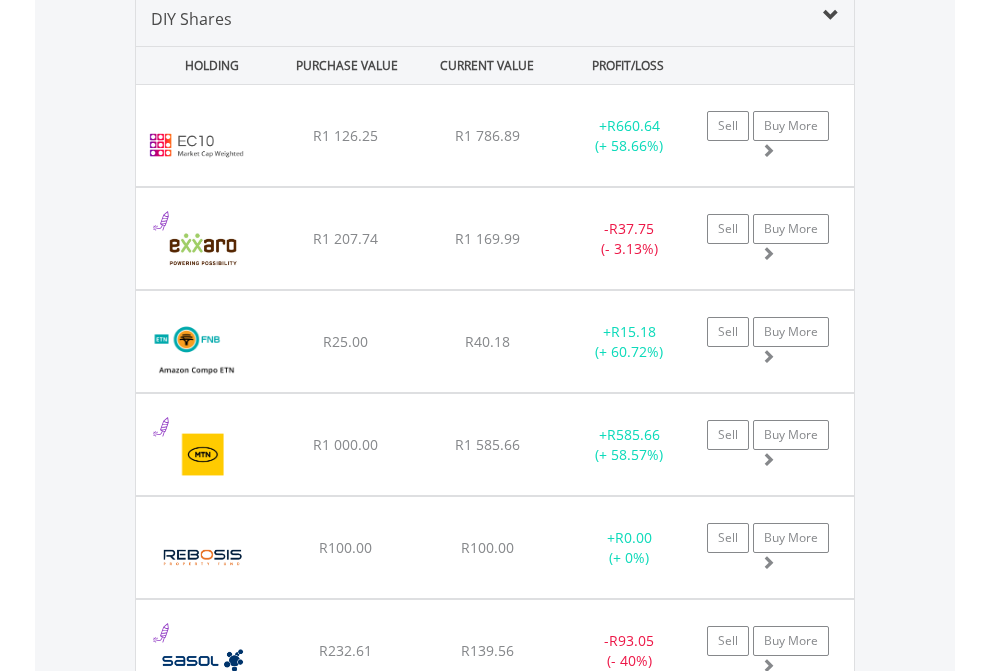 scroll, scrollTop: 1933, scrollLeft: 0, axis: vertical 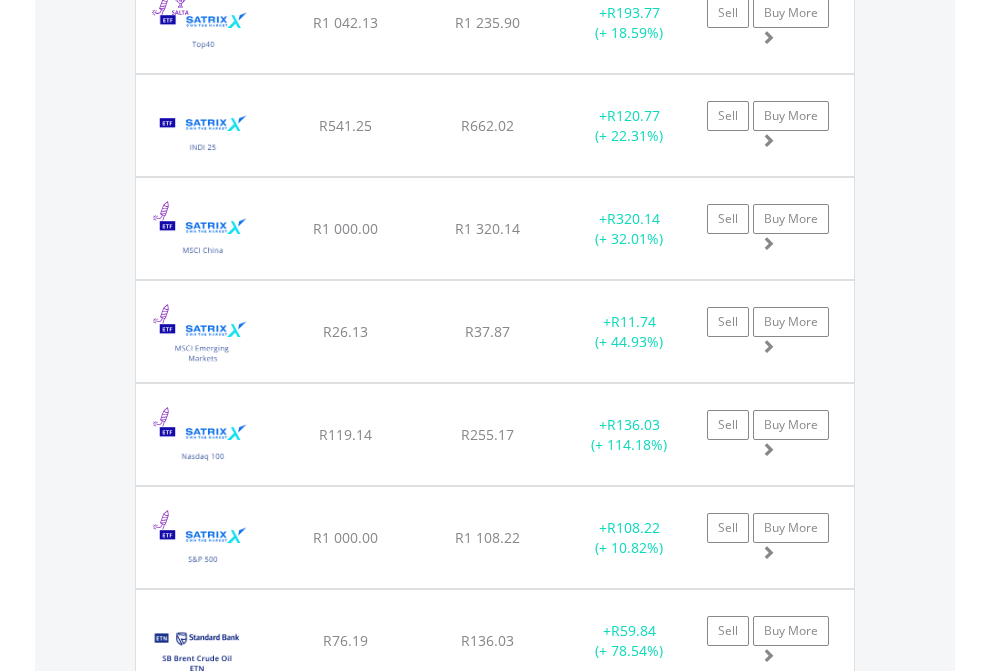 click on "TFSA" at bounding box center [818, -1745] 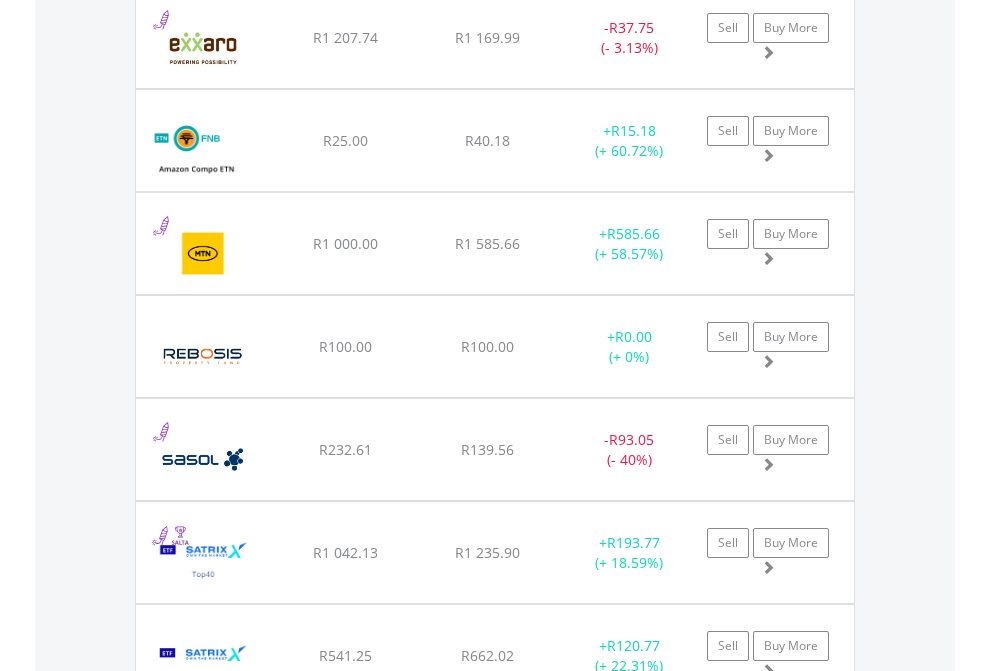 scroll, scrollTop: 144, scrollLeft: 0, axis: vertical 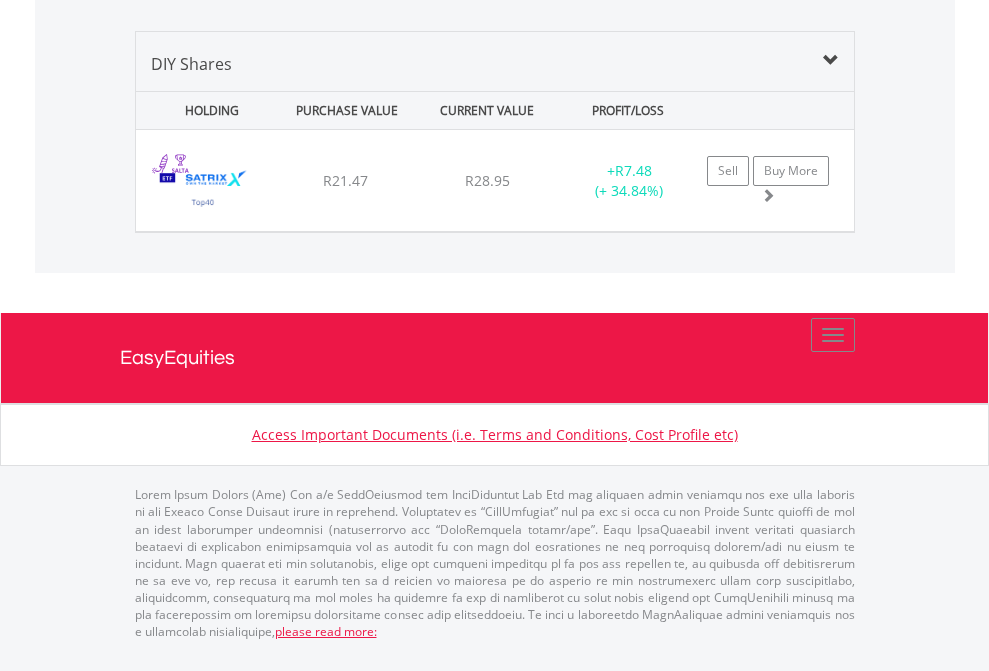 click on "EasyEquities USD" at bounding box center [818, -1339] 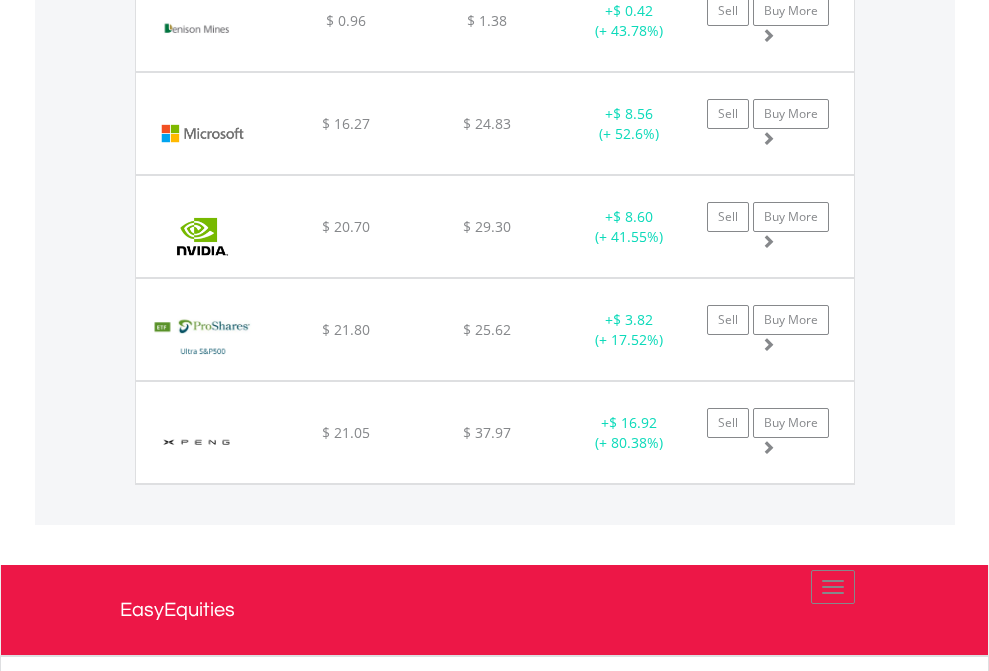 scroll, scrollTop: 2265, scrollLeft: 0, axis: vertical 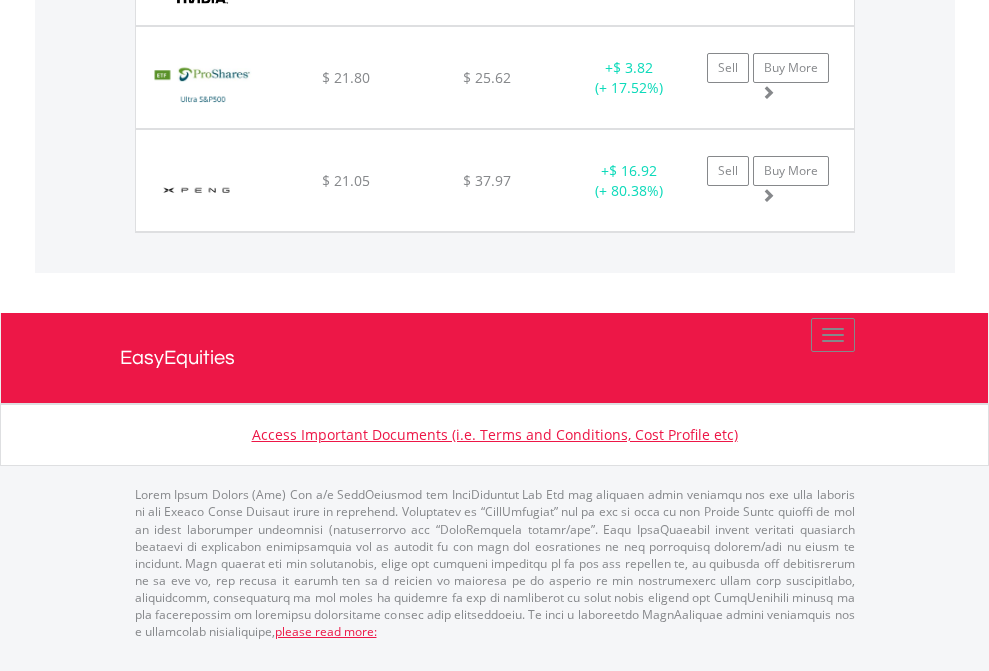 click on "EasyEquities RA" at bounding box center (818, -1997) 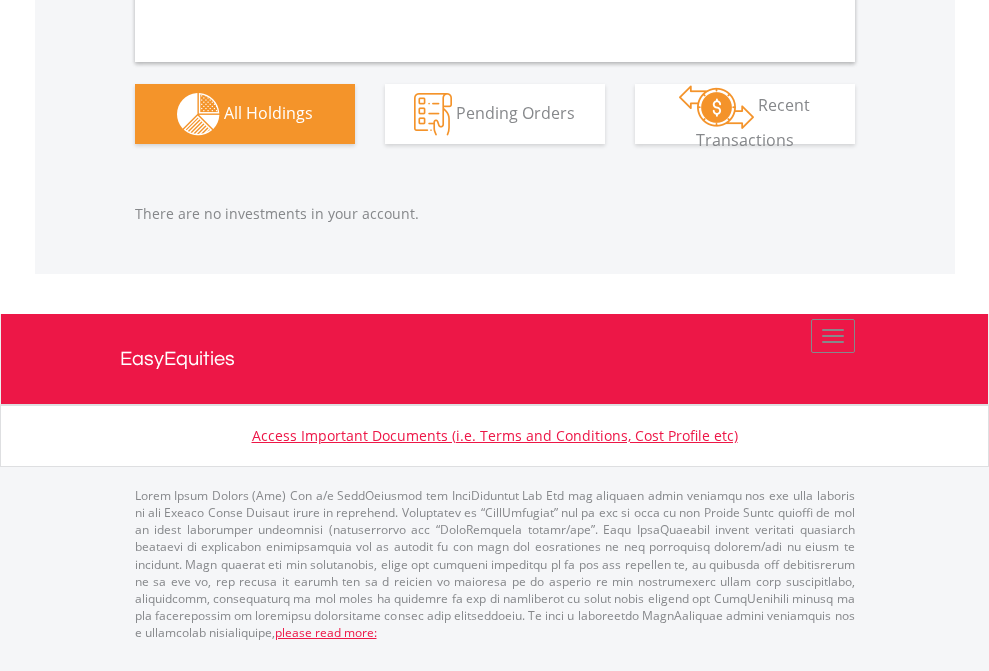 scroll, scrollTop: 1980, scrollLeft: 0, axis: vertical 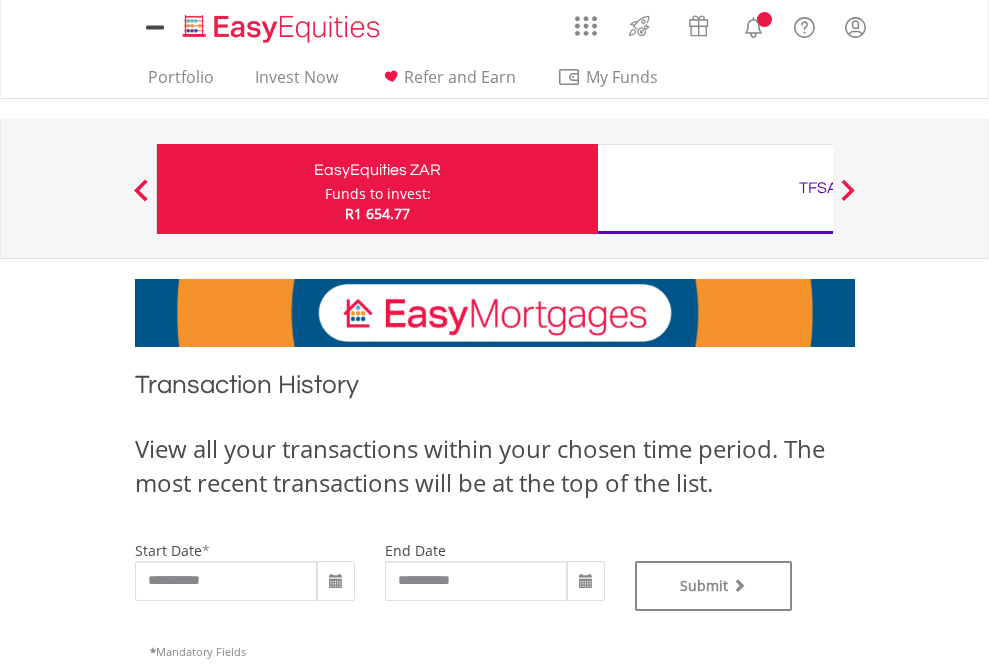 type on "**********" 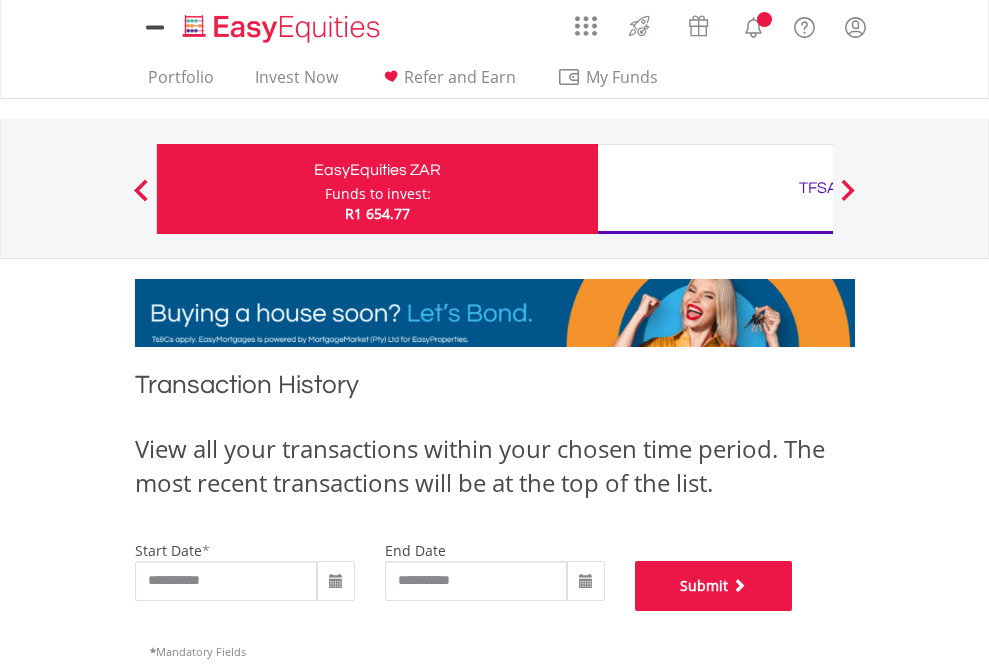 click on "Submit" at bounding box center (714, 586) 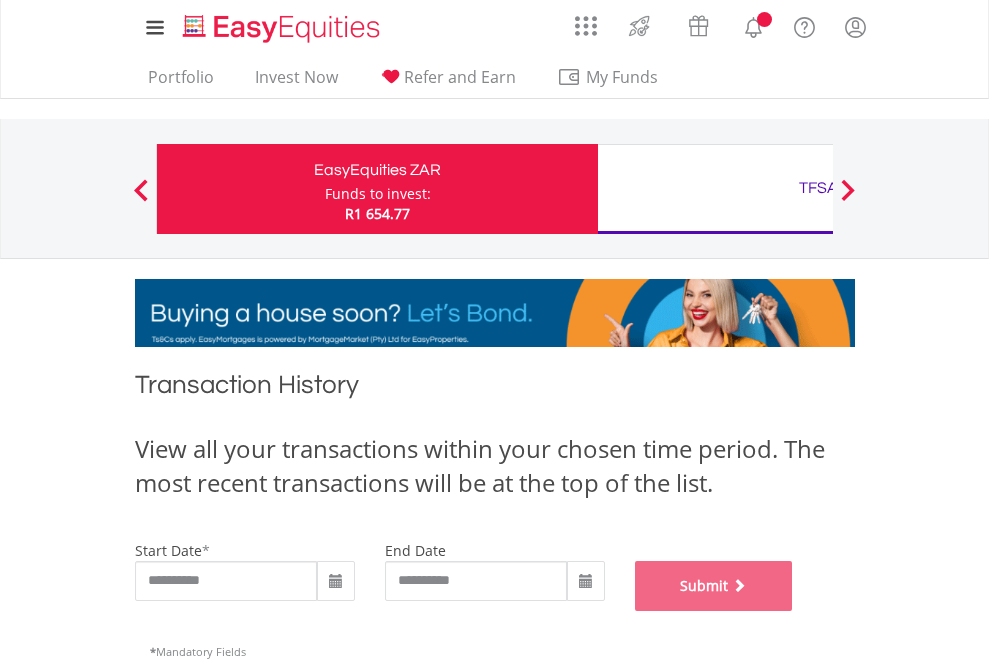 scroll, scrollTop: 811, scrollLeft: 0, axis: vertical 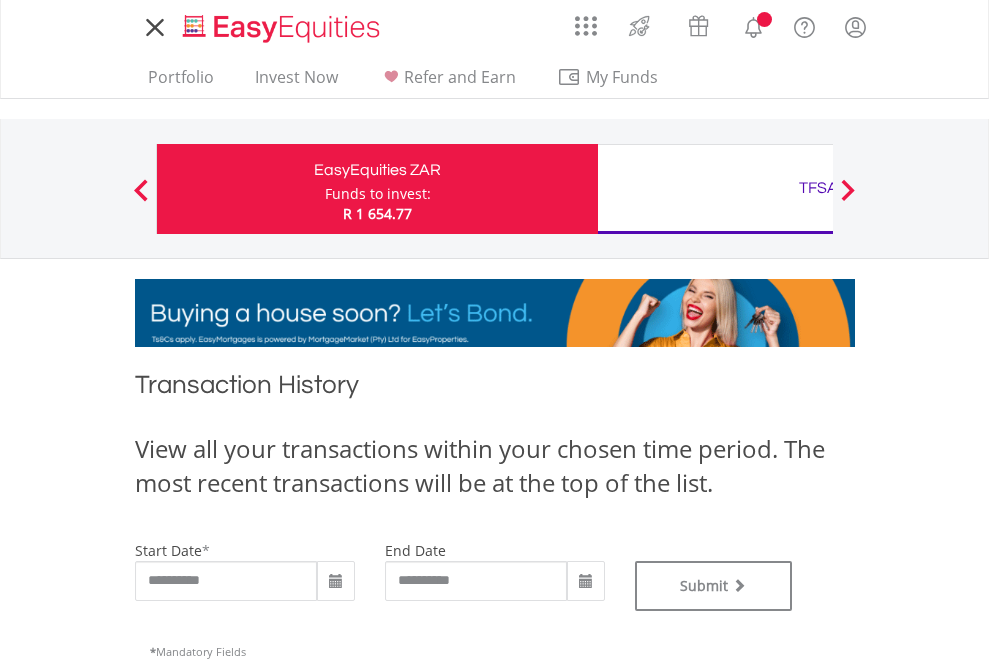 click on "TFSA" at bounding box center [818, 188] 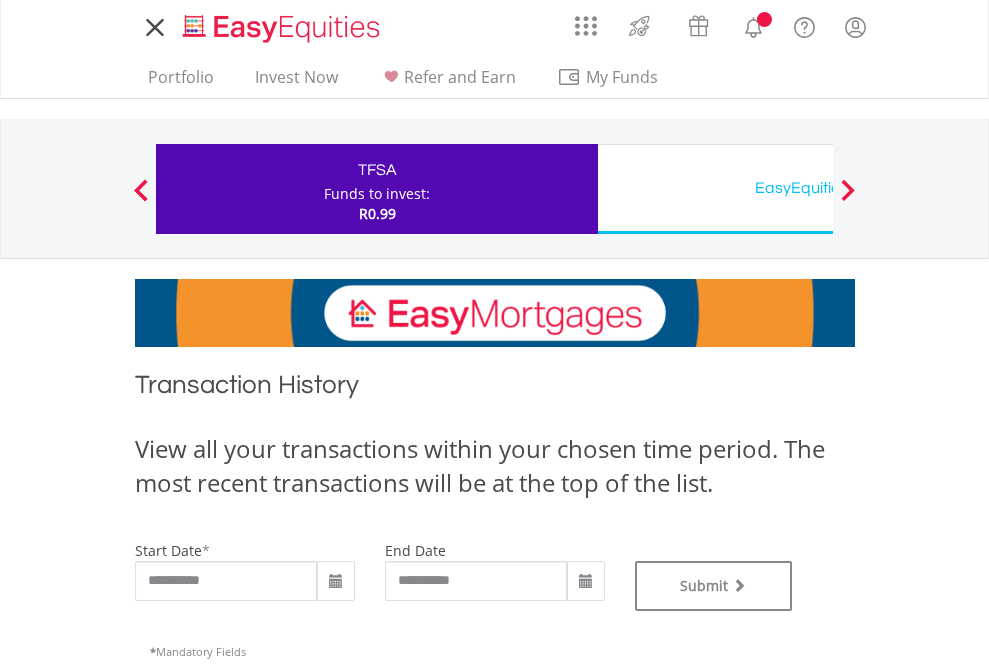 scroll, scrollTop: 0, scrollLeft: 0, axis: both 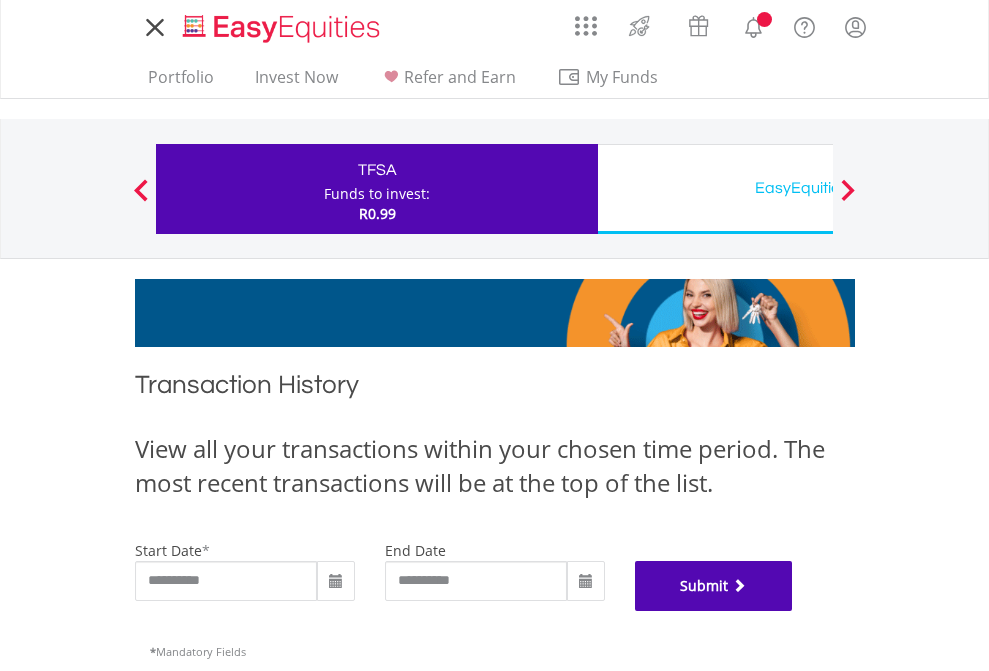 click on "Submit" at bounding box center [714, 586] 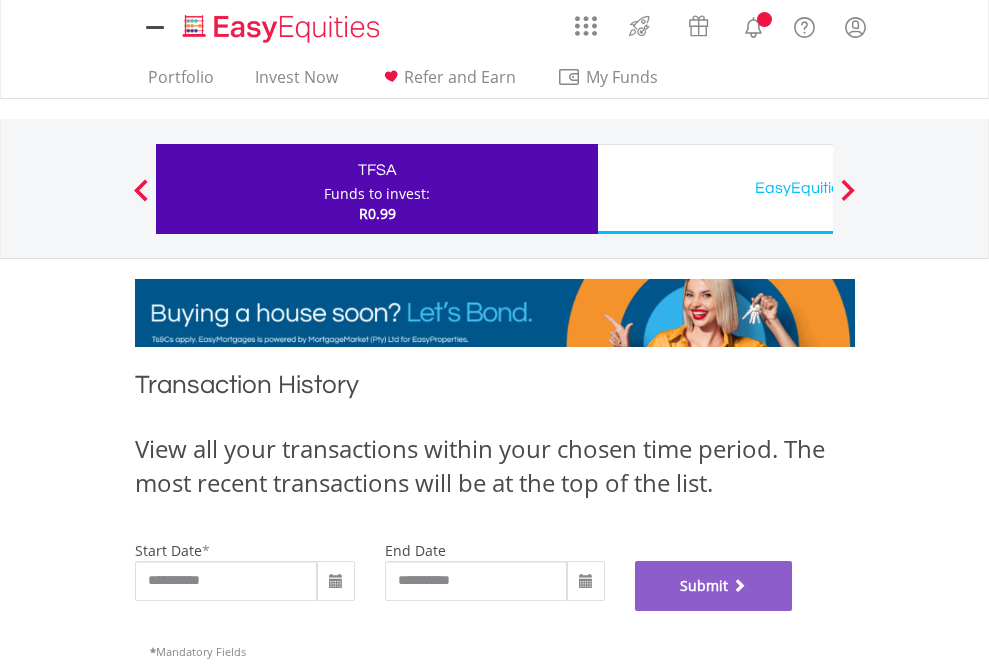 scroll, scrollTop: 811, scrollLeft: 0, axis: vertical 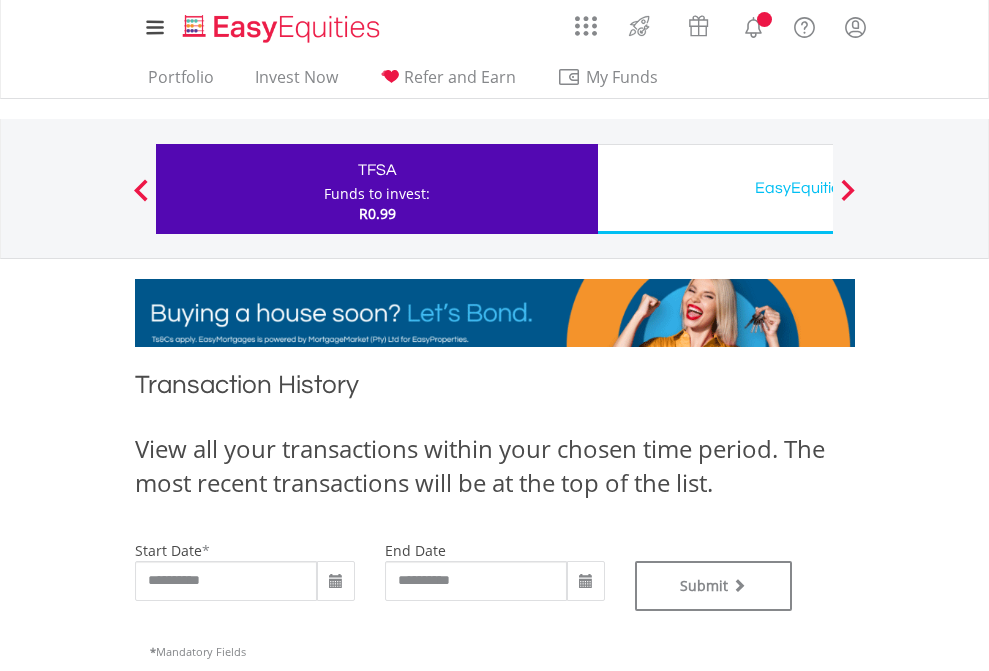 click on "EasyEquities USD" at bounding box center [818, 188] 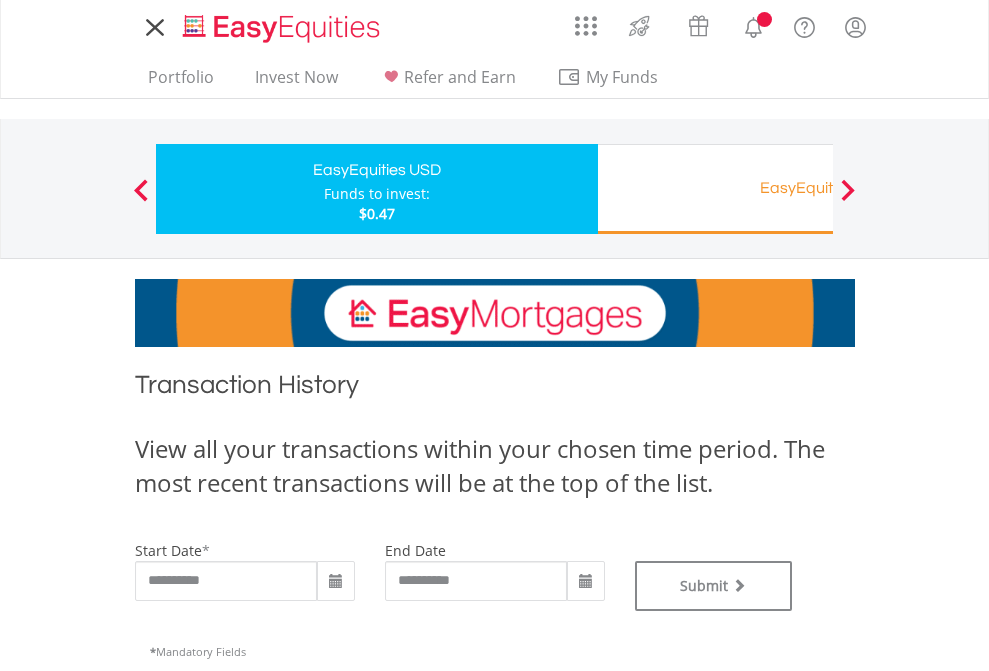 scroll, scrollTop: 0, scrollLeft: 0, axis: both 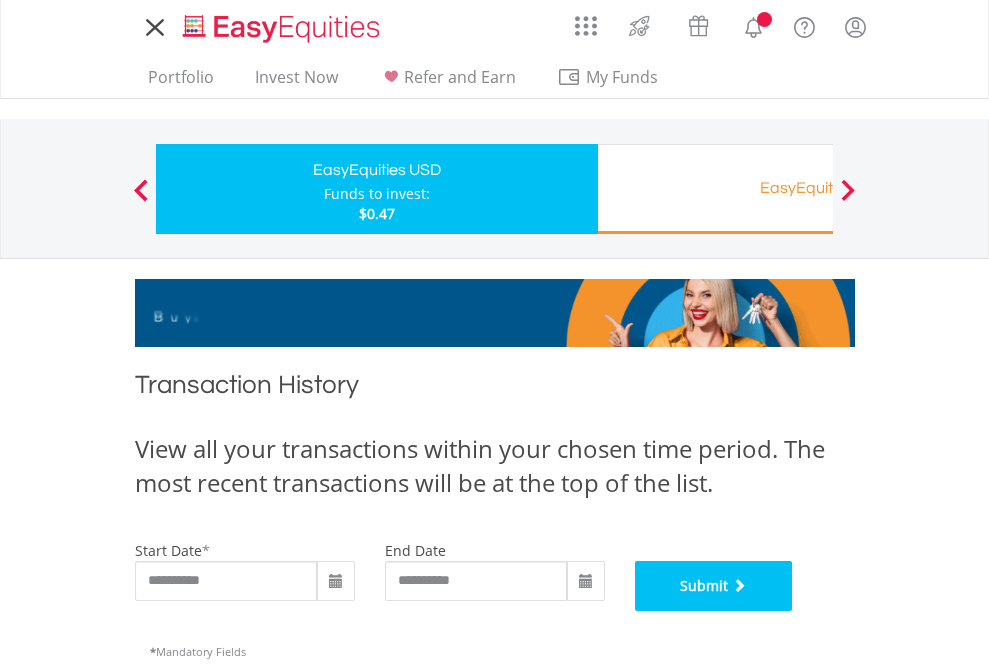 click on "Submit" at bounding box center [714, 586] 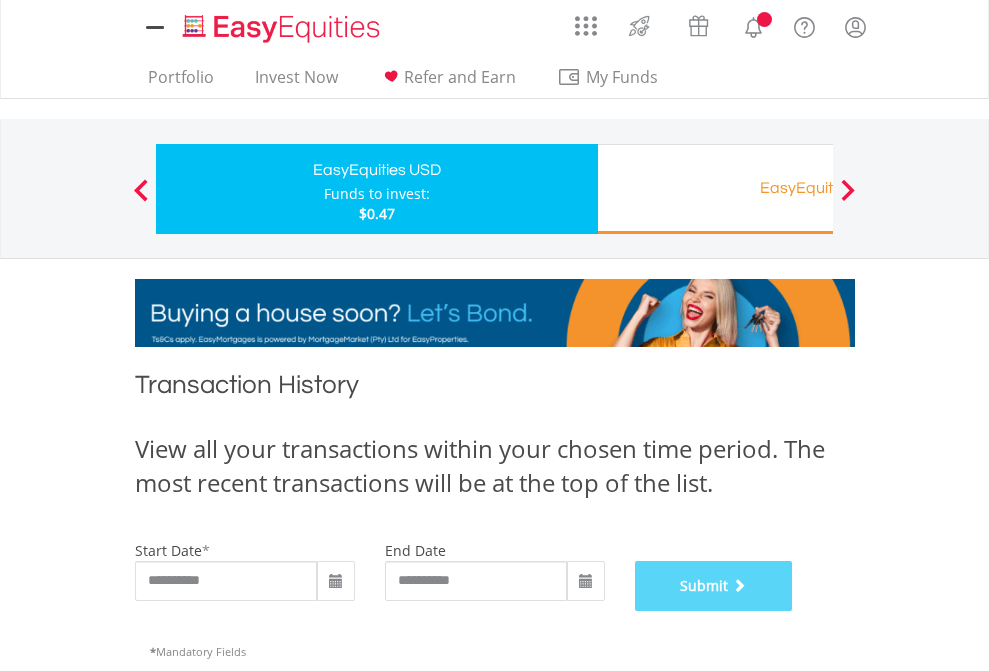 scroll, scrollTop: 811, scrollLeft: 0, axis: vertical 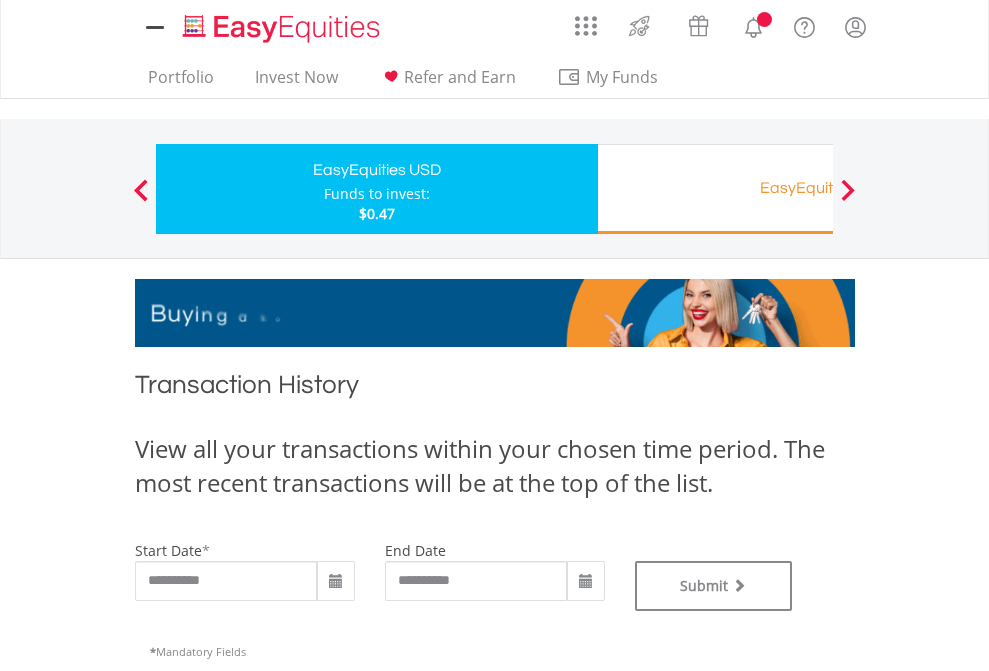 click on "EasyEquities RA" at bounding box center (818, 188) 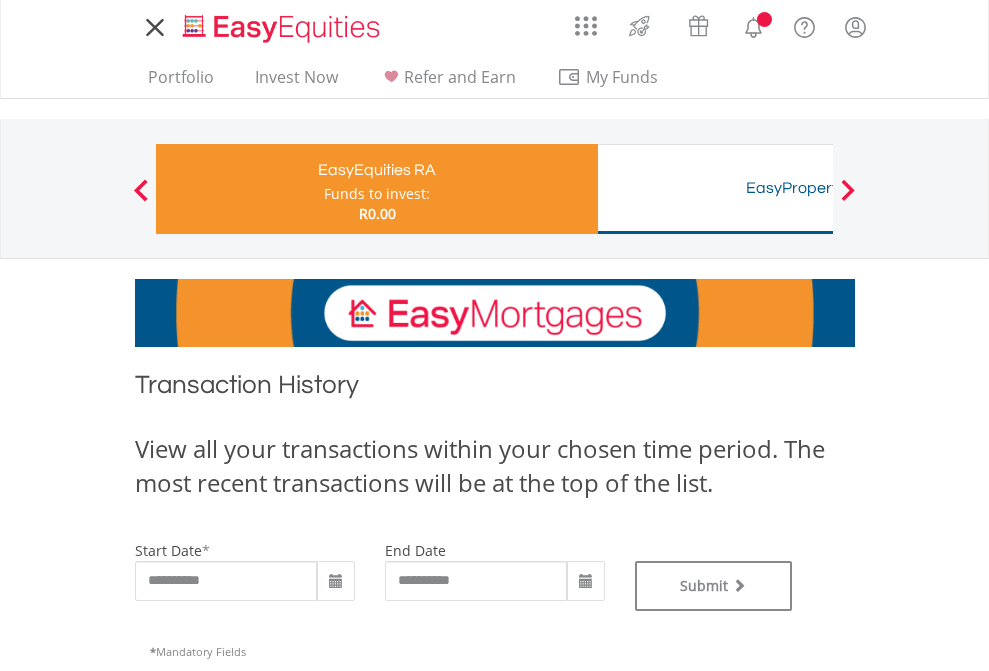 scroll, scrollTop: 0, scrollLeft: 0, axis: both 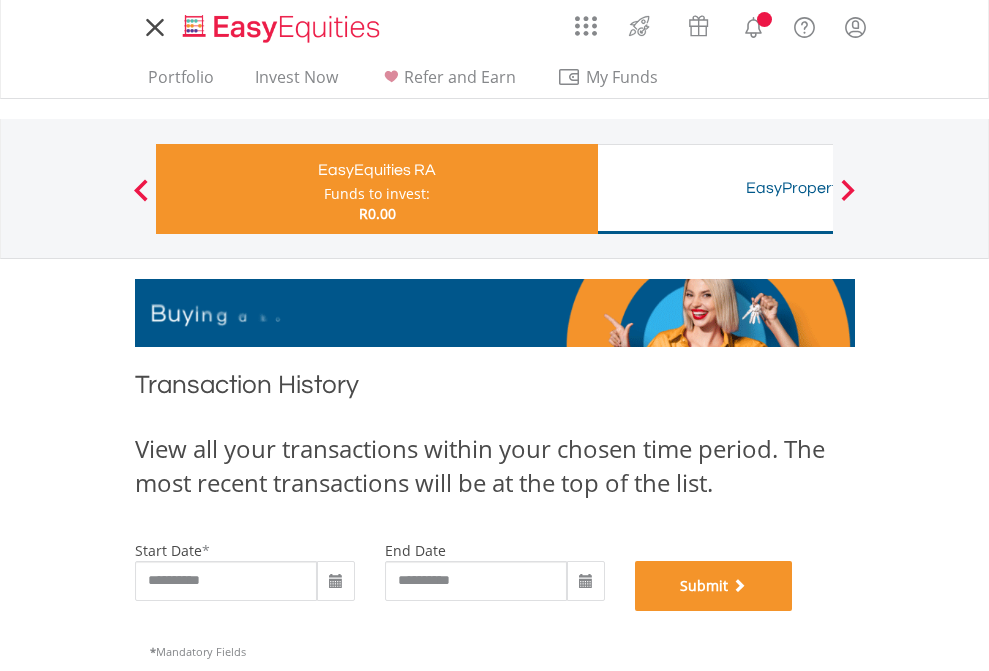 click on "Submit" at bounding box center (714, 586) 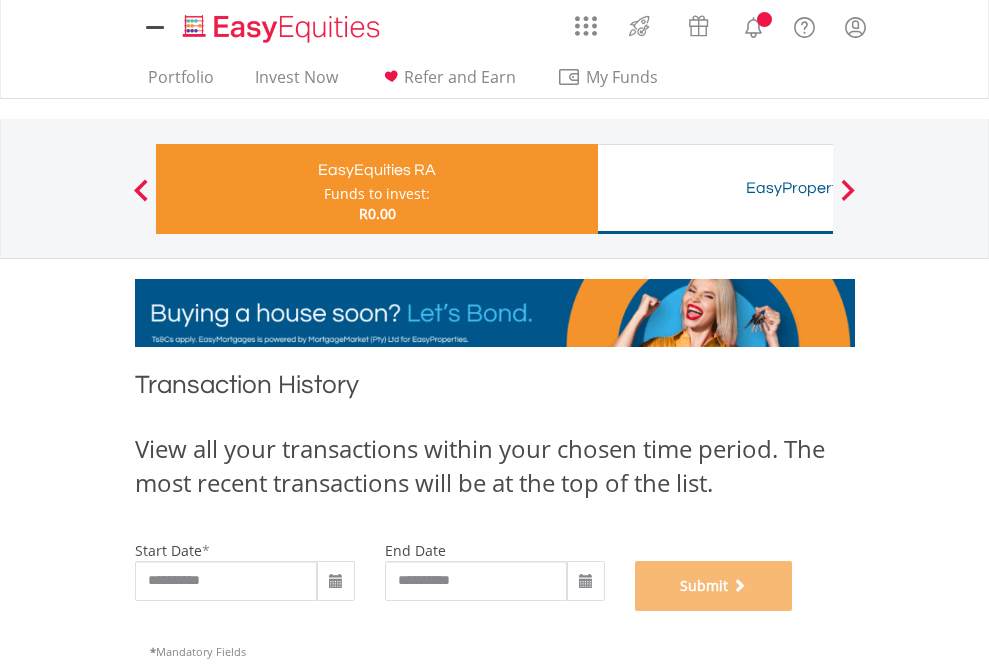 scroll, scrollTop: 811, scrollLeft: 0, axis: vertical 